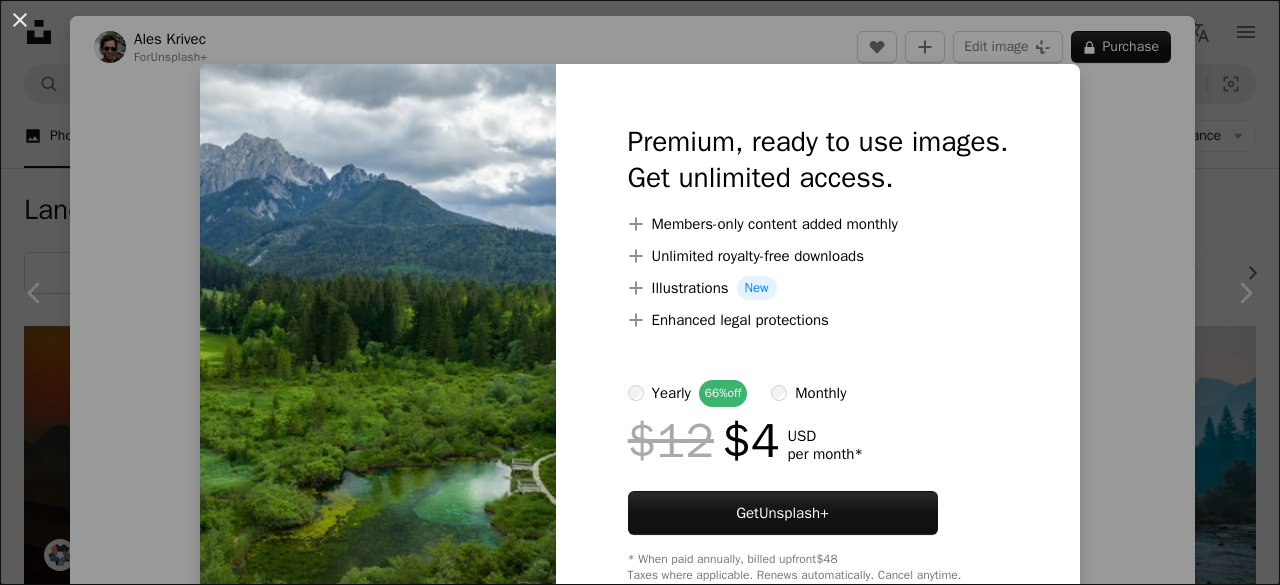 scroll, scrollTop: 280, scrollLeft: 0, axis: vertical 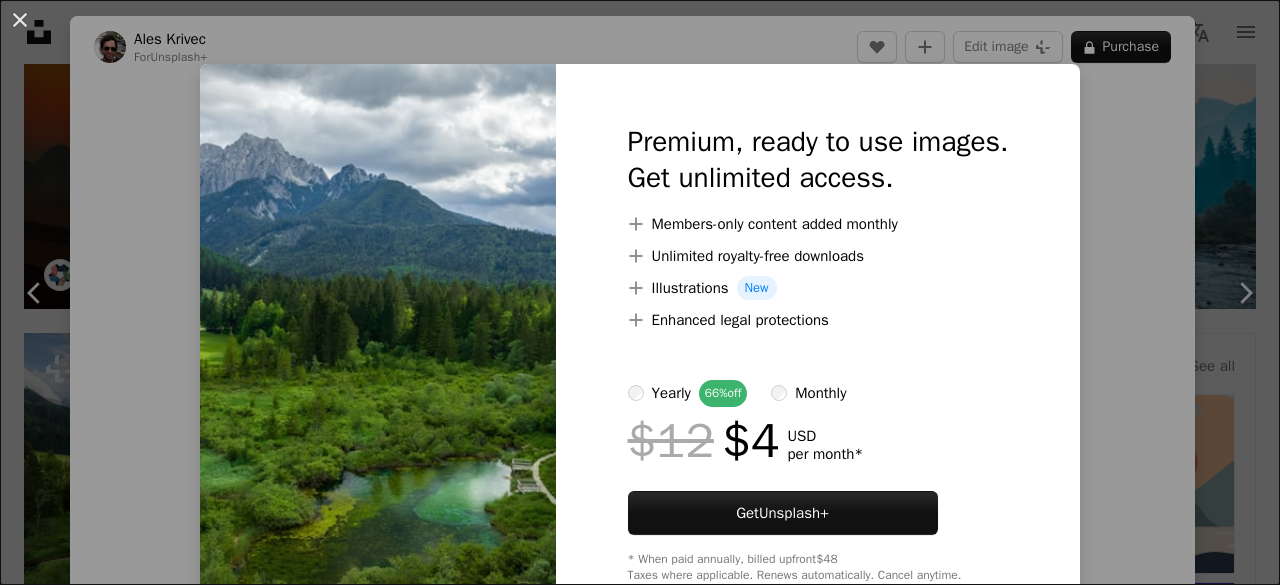 click on "An X shape Premium, ready to use images. Get unlimited access. A plus sign Members-only content added monthly A plus sign Unlimited royalty-free downloads A plus sign Illustrations  New A plus sign Enhanced legal protections yearly 66%  off monthly $12   $4 USD per month * Get  Unsplash+ * When paid annually, billed upfront  $48 Taxes where applicable. Renews automatically. Cancel anytime." at bounding box center [640, 292] 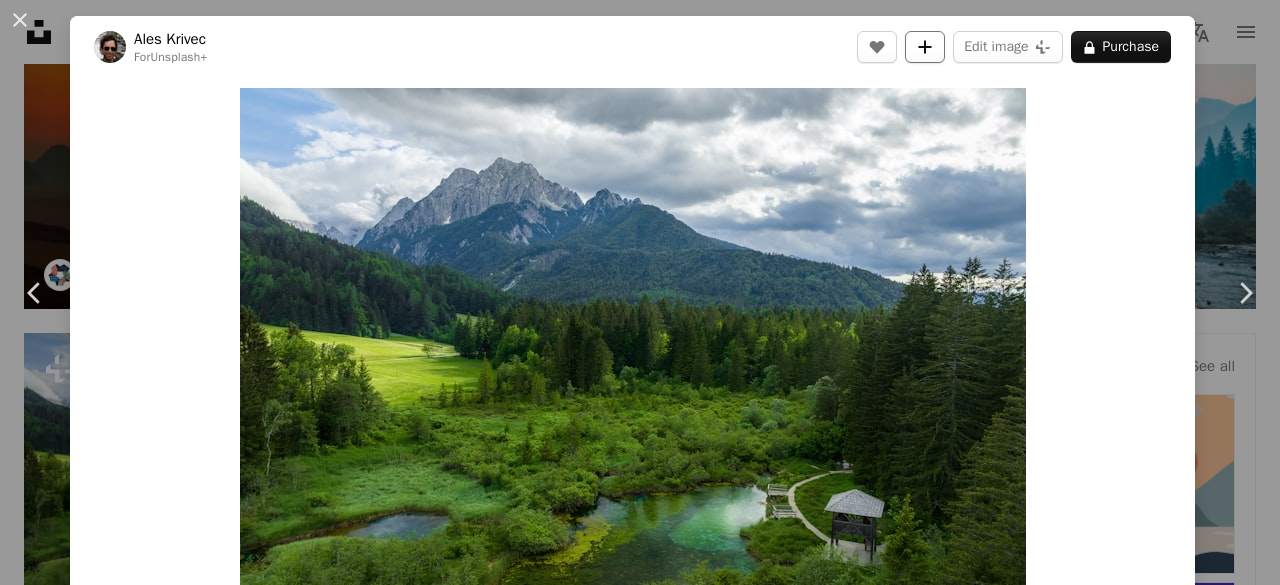 click on "A plus sign" 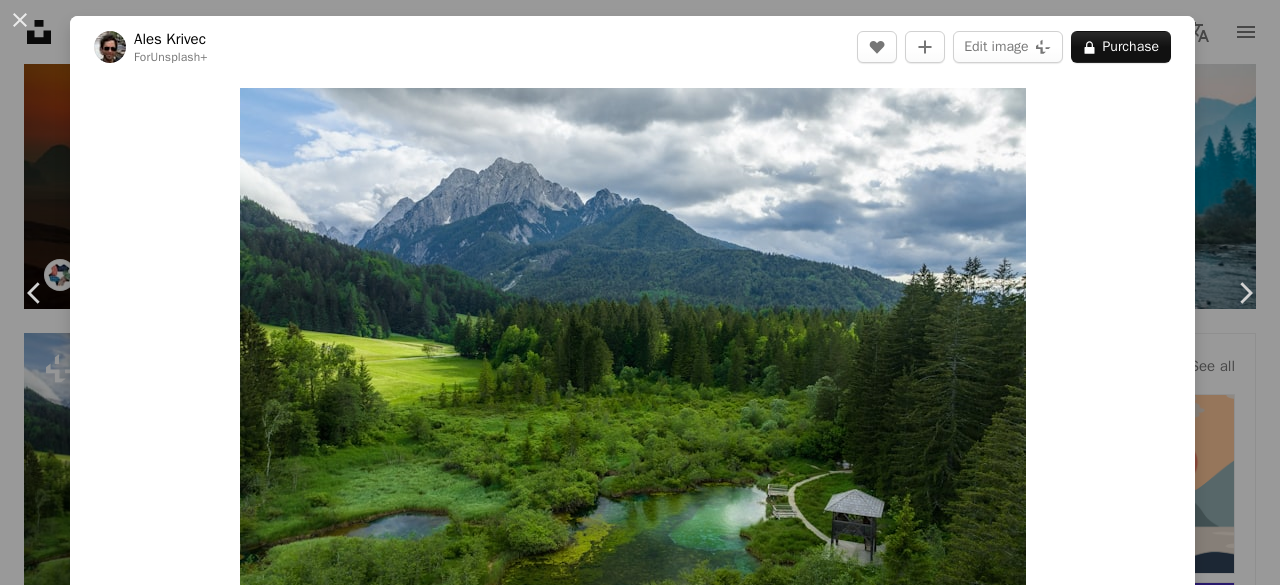 click on "An X shape Join Unsplash Already have an account?  Login First name Last name Email Username  (only letters, numbers and underscores) Password  (min. 8 char) Join By joining, you agree to the  Terms  and  Privacy Policy ." at bounding box center [640, 4700] 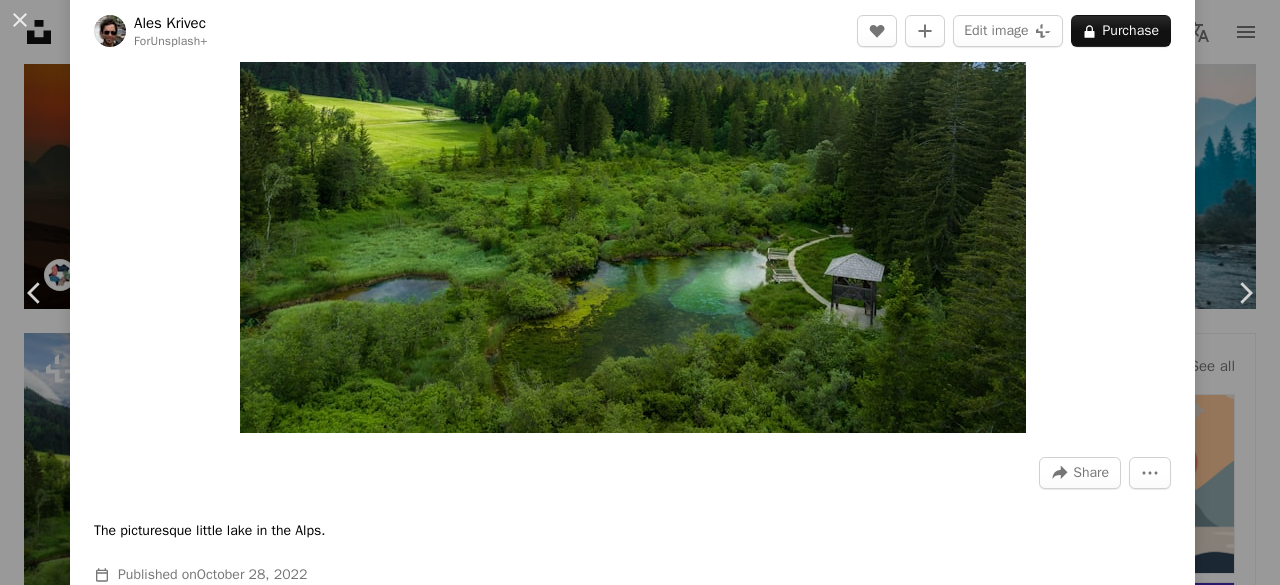 scroll, scrollTop: 240, scrollLeft: 0, axis: vertical 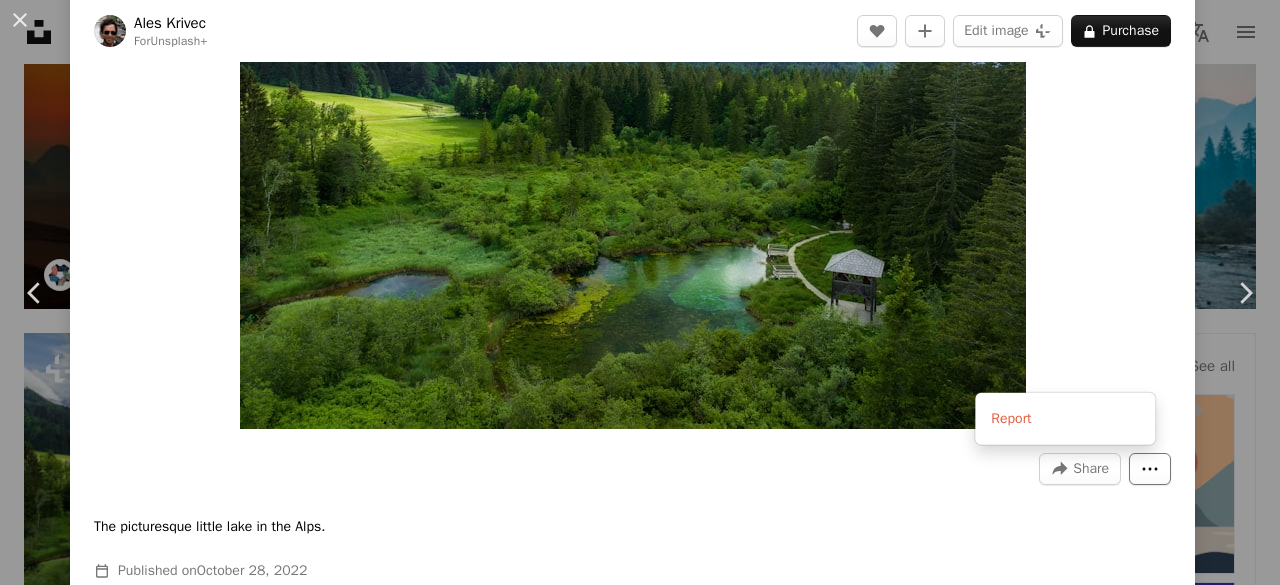click on "More Actions" 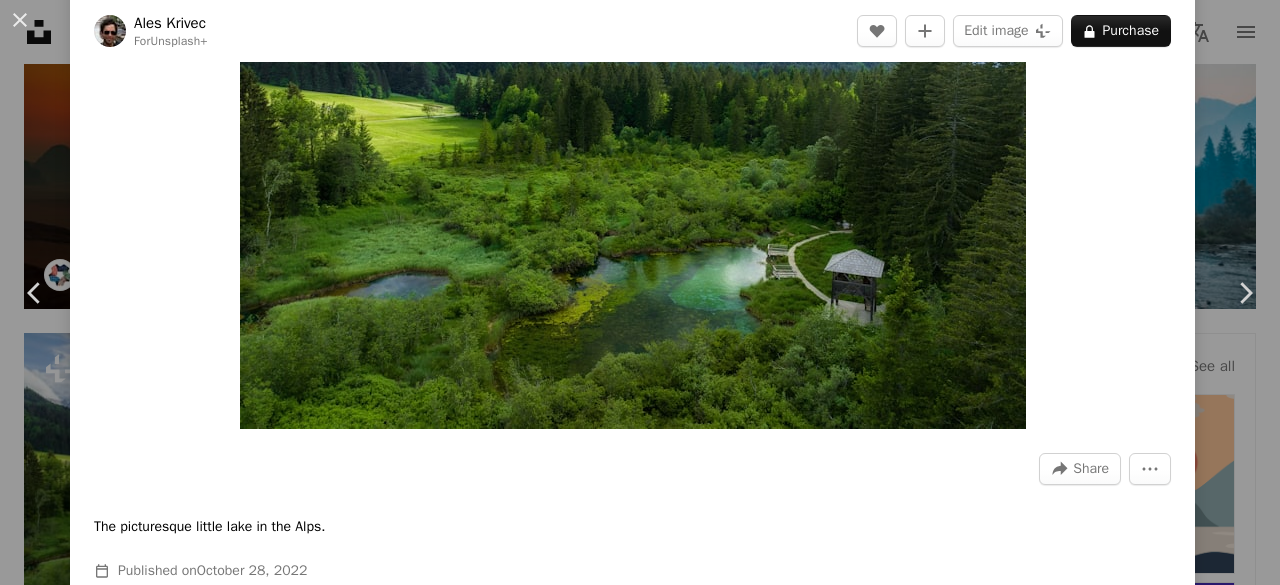 click at bounding box center [633, 138] 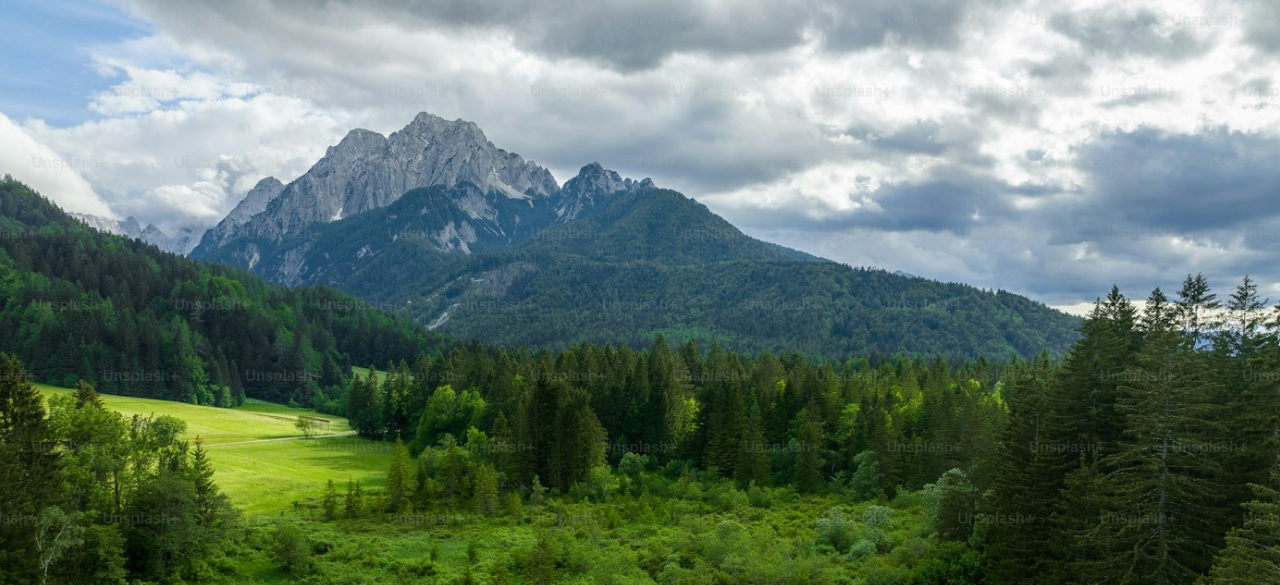 scroll, scrollTop: 169, scrollLeft: 0, axis: vertical 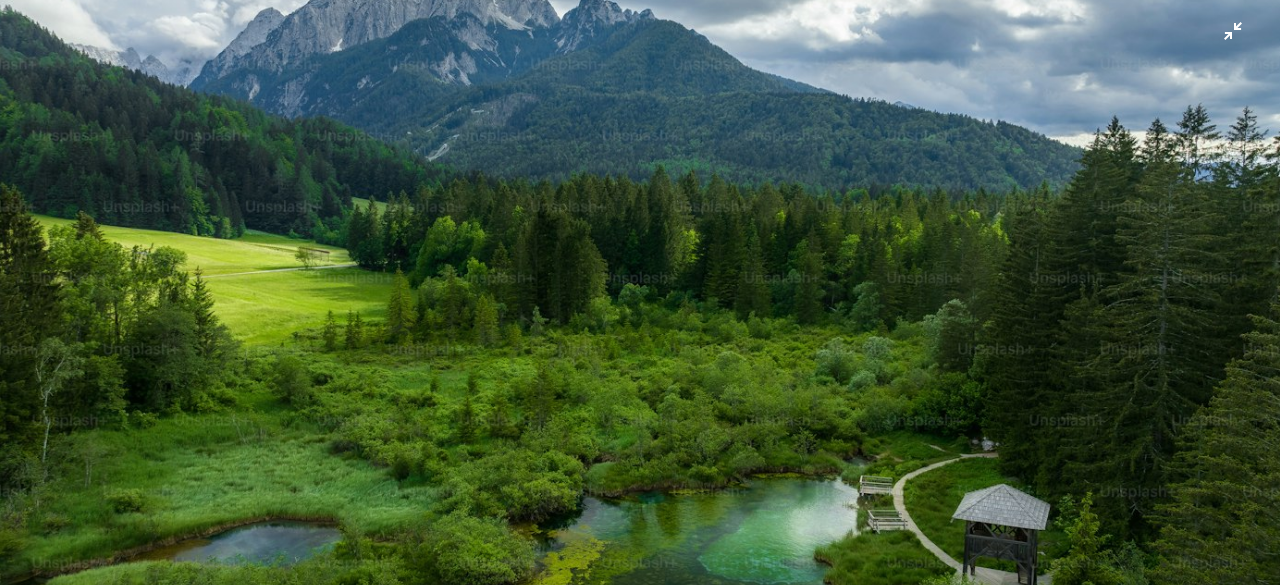 click at bounding box center [640, 303] 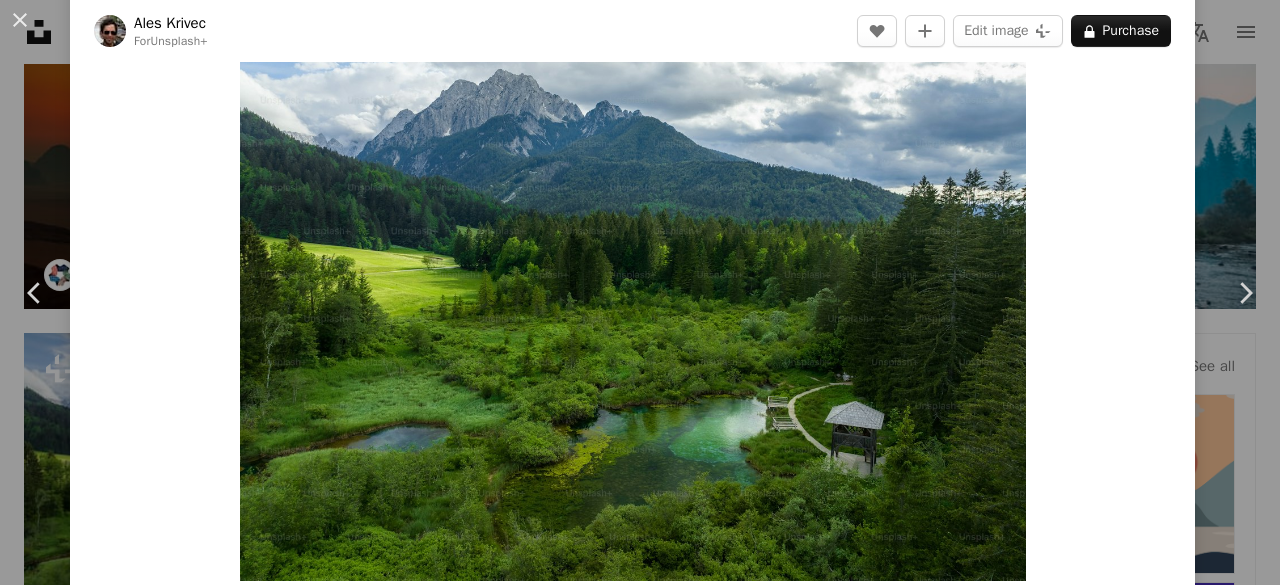 click on "Zoom in" at bounding box center (632, 290) 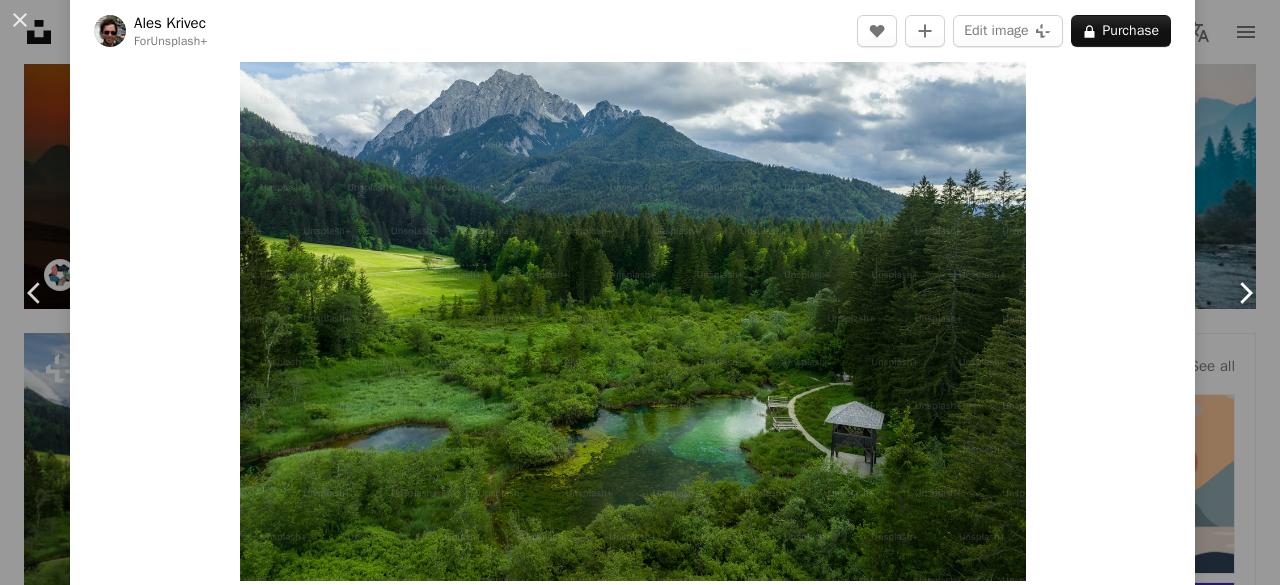 drag, startPoint x: 1037, startPoint y: 356, endPoint x: 1241, endPoint y: 348, distance: 204.1568 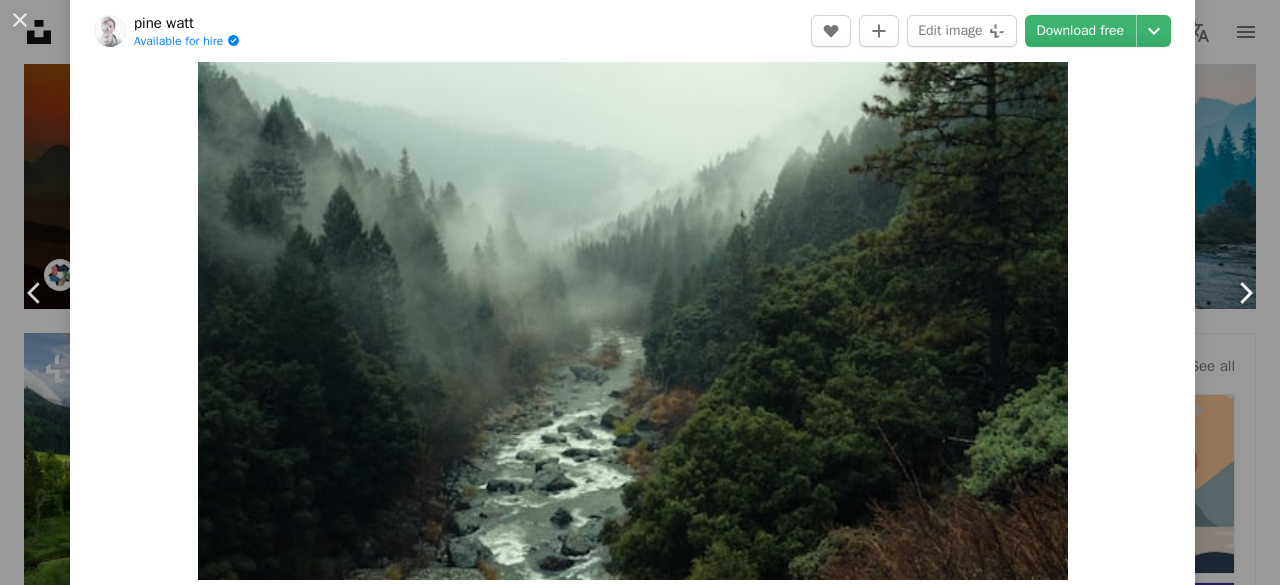 scroll, scrollTop: 0, scrollLeft: 0, axis: both 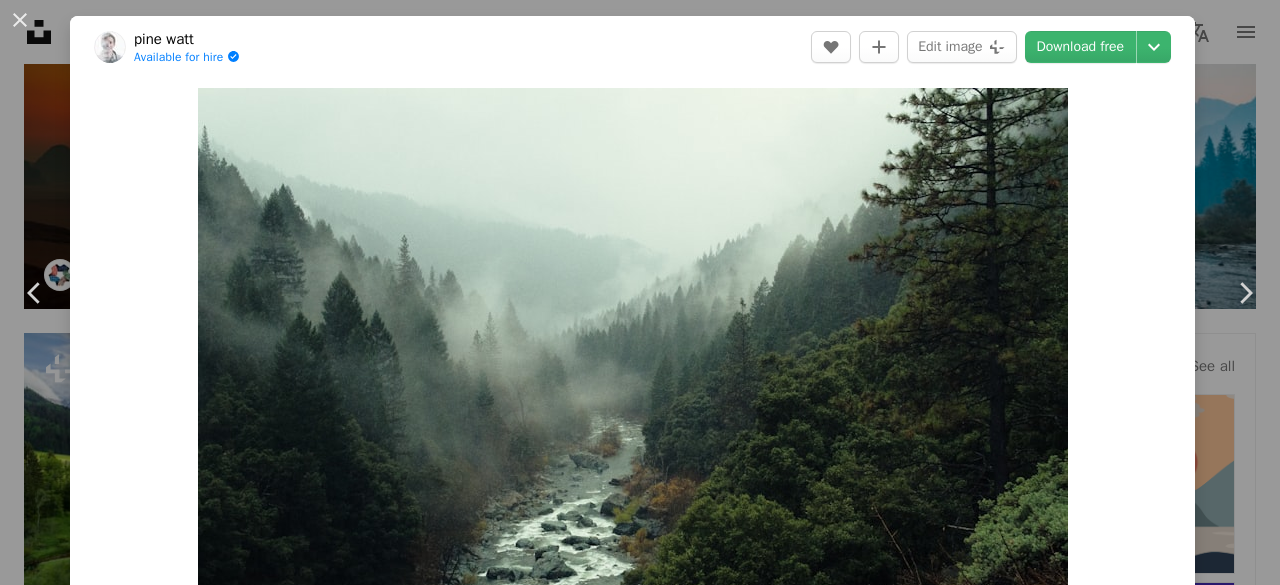 click on "An X shape Chevron left Chevron right [FIRST] [LAST] Available for hire A checkmark inside of a circle A heart A plus sign Edit image Plus sign for Unsplash+ Download free Chevron down Zoom in Views 36,200,148 Downloads 488,699 Featured in Photos A forward-right arrow Share Info icon Info More Actions [MONTH] in [LOCATION] Calendar outlined Published on [MONTH] [DAY], [YEAR] Camera Canon, EOS 7D Safety Free to use under the Unsplash License forest dark trees river landscape wallpaper mountain wallpaper fog california forest wallpaper hill forest background moody mountain background stream mist woodland landscape background wallpaper background land Creative Commons images Browse premium related images on iStock | Save 20% with code UNSPLASH20 View more on iStock ↗ Related images A heart A plus sign [FIRST] [LAST] Available for hire A checkmark inside of a circle Arrow pointing down Plus sign for Unsplash+ A heart A plus sign [FIRST] [LAST] For Unsplash+ A lock Purchase A heart A plus sign [FIRST] [LAST] A heart A heart" at bounding box center (640, 292) 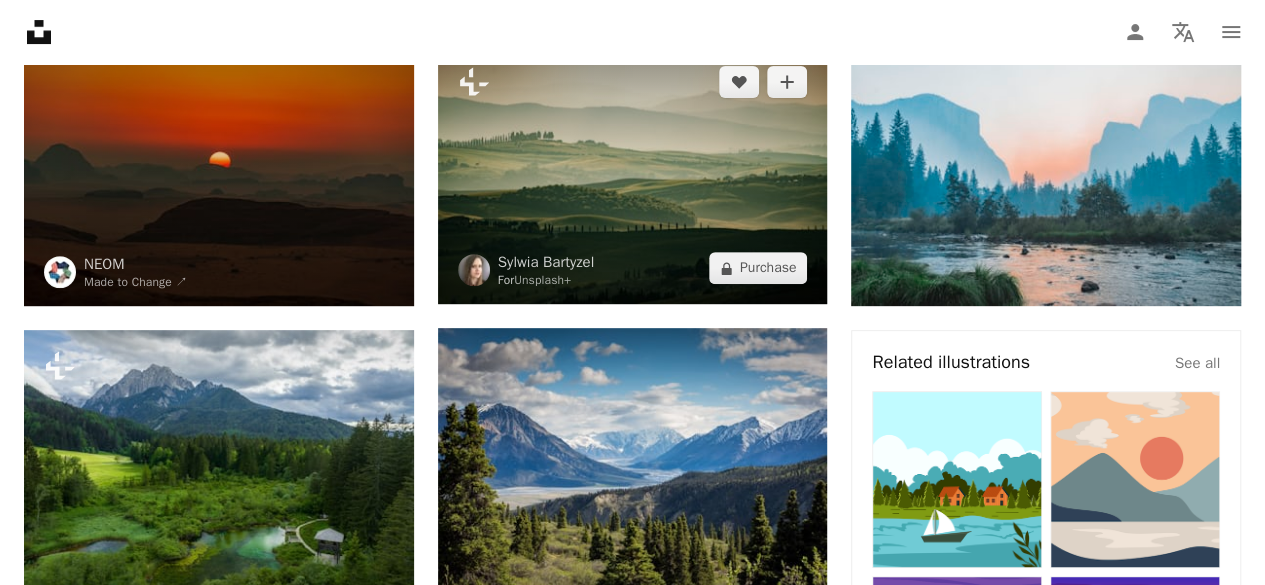click at bounding box center [633, 175] 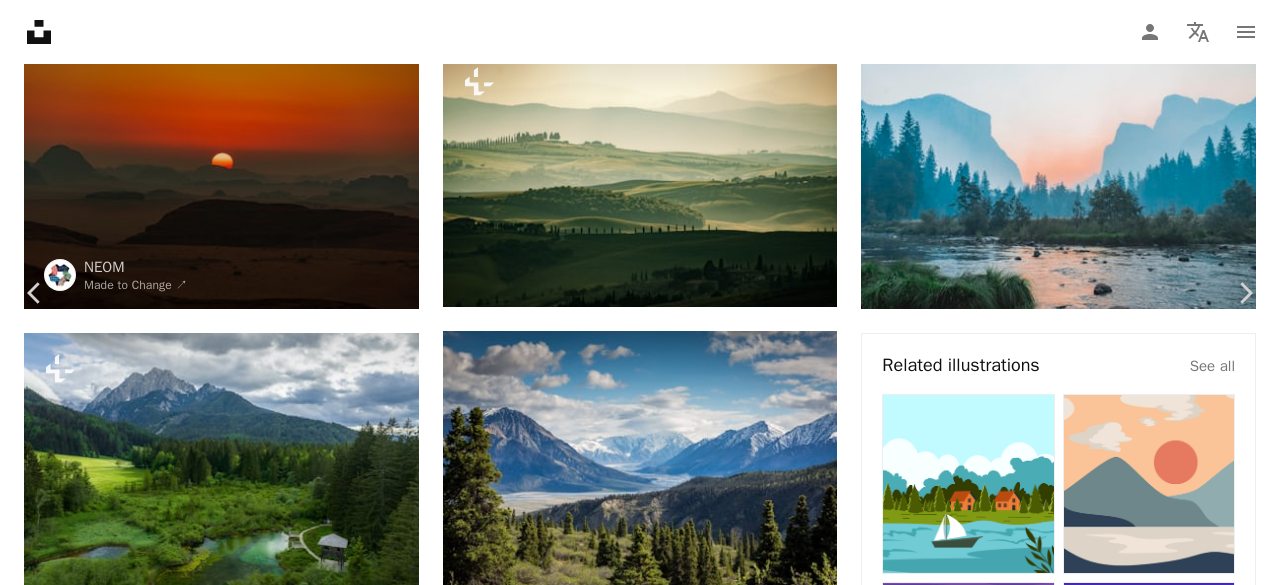 click on "An X shape Chevron left Chevron right [FIRST] [LAST] For Unsplash+ A heart A plus sign Edit image Plus sign for Unsplash+ A lock Purchase Zoom in Featured in Photos A forward-right arrow Share More Actions A map marker [LOCATION], [LOCATION] Calendar outlined Published on [MONTH] [DAY], [YEAR] Safety Licensed under the Unsplash+ License green [LOCATION] jpg scenery fog outdoors landscapes hill [LOCATION] alps italia ultra wide geo HD Wallpapers From this series Chevron right Plus sign for Unsplash+ Plus sign for Unsplash+ Plus sign for Unsplash+ Related images Plus sign for Unsplash+ A heart A plus sign [FIRST] [LAST] For Unsplash+ A lock Purchase Plus sign for Unsplash+ A heart A plus sign [FIRST] [LAST] For Unsplash+ A lock Purchase Plus sign for Unsplash+ A heart A plus sign [FIRST] [LAST] For Unsplash+ A lock Purchase Plus sign for Unsplash+ A heart A plus sign Getty Images For Unsplash+ A lock Purchase Plus sign for Unsplash+ A heart A plus sign [FIRST] [LAST] For Unsplash+ A lock Purchase For" at bounding box center [640, 4700] 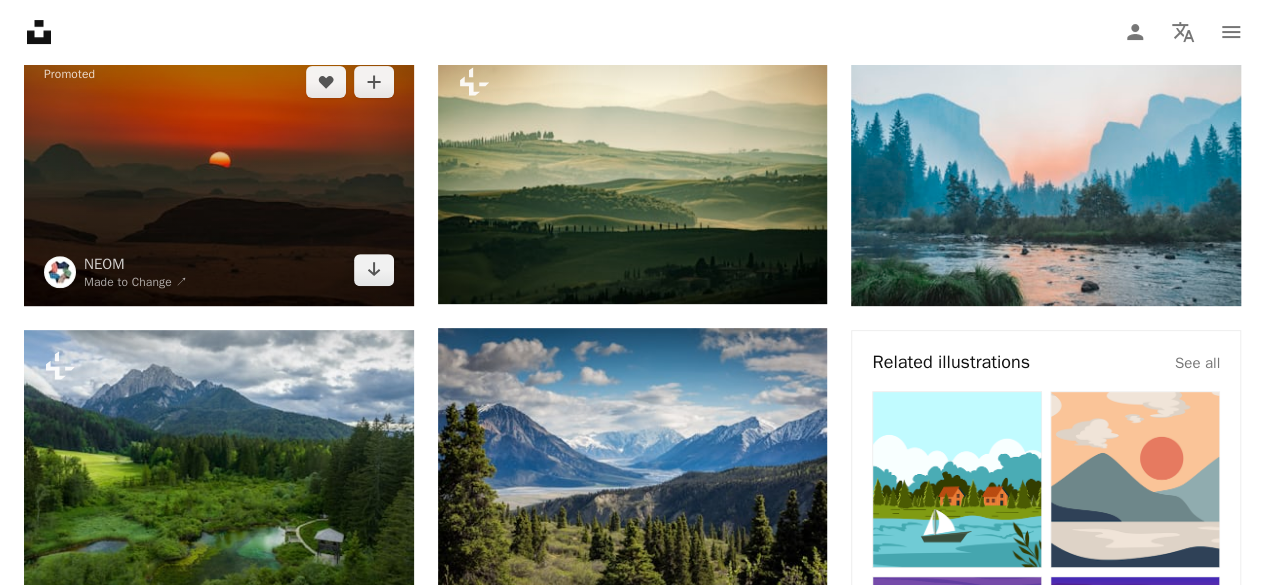 click at bounding box center (219, 176) 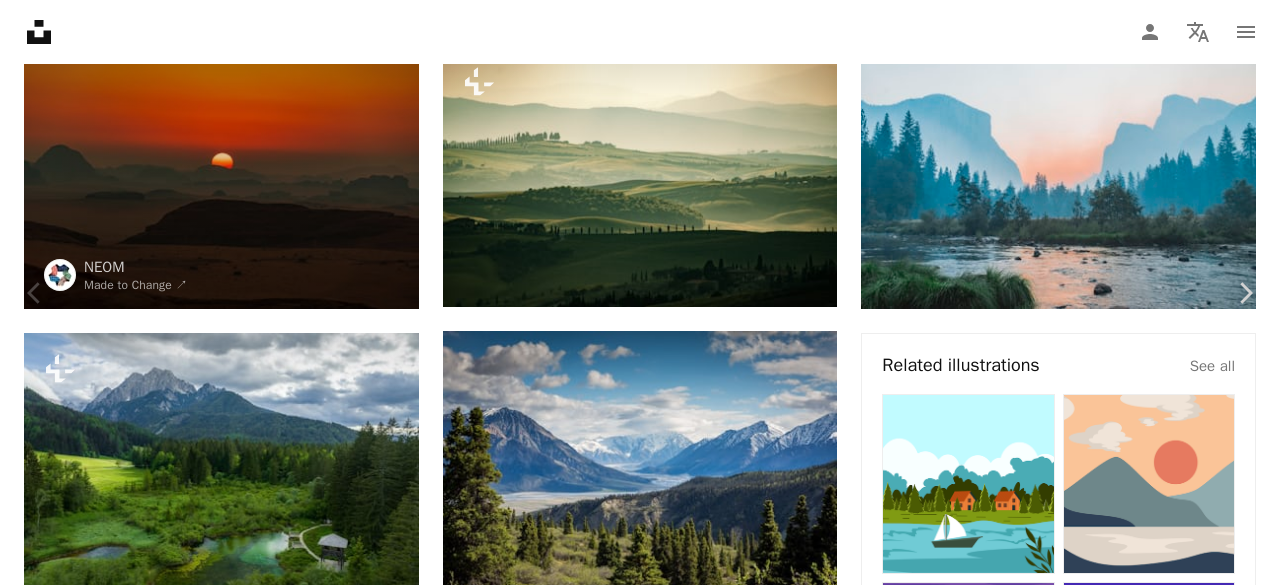 click on "Zoom in" at bounding box center (632, 4786) 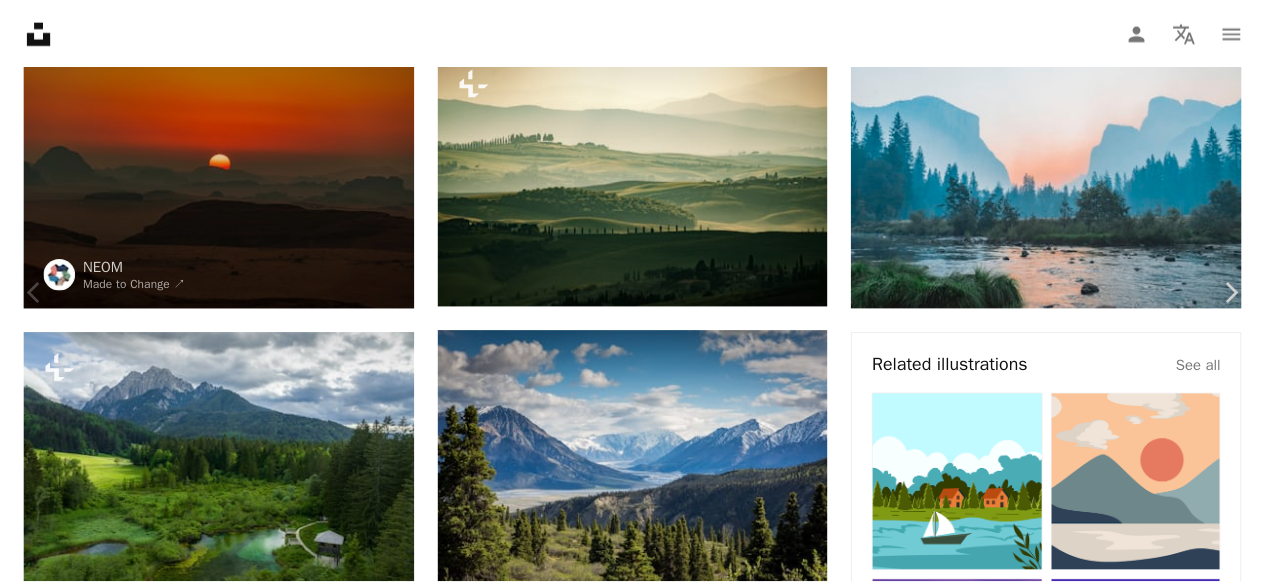 scroll, scrollTop: 0, scrollLeft: 0, axis: both 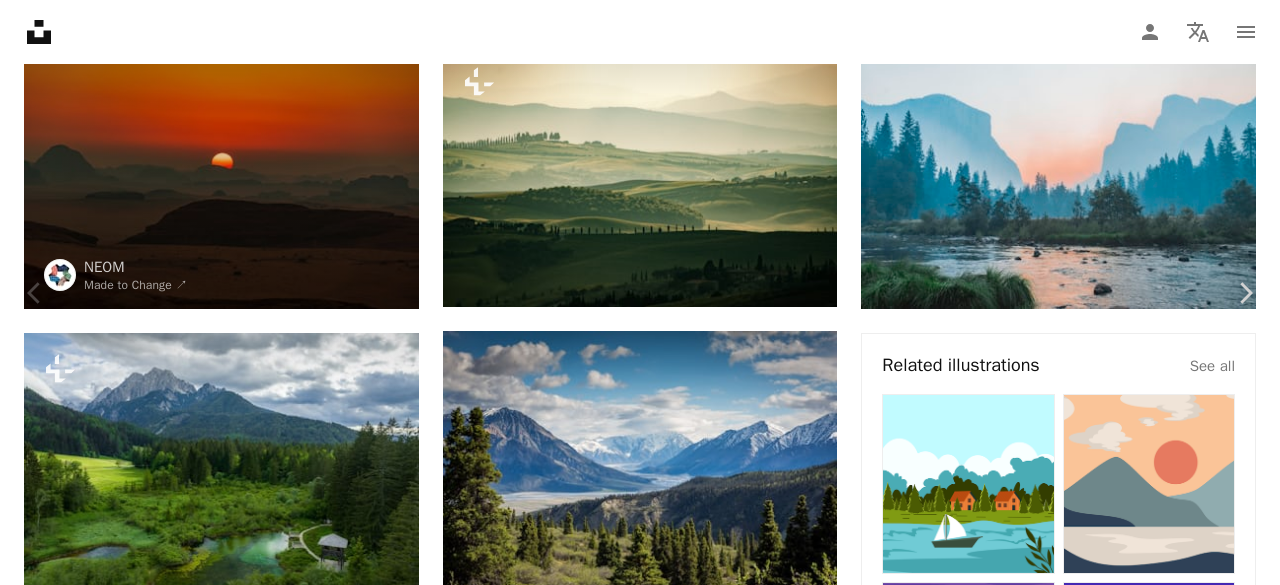 click on "Zoom in" at bounding box center (632, 4786) 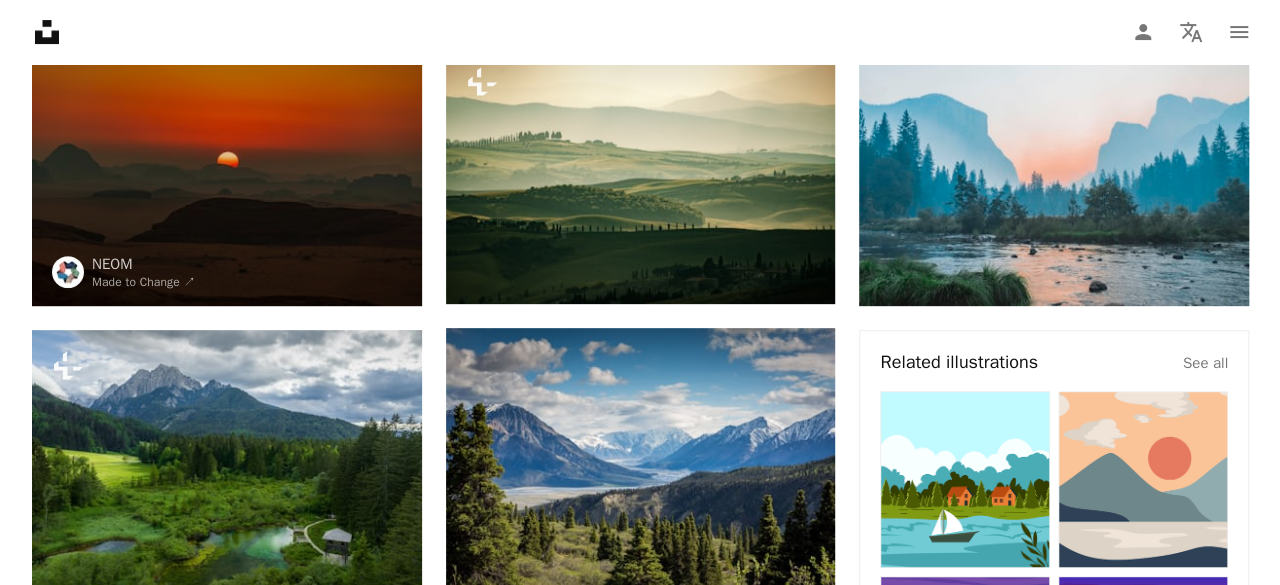 scroll, scrollTop: 792, scrollLeft: 0, axis: vertical 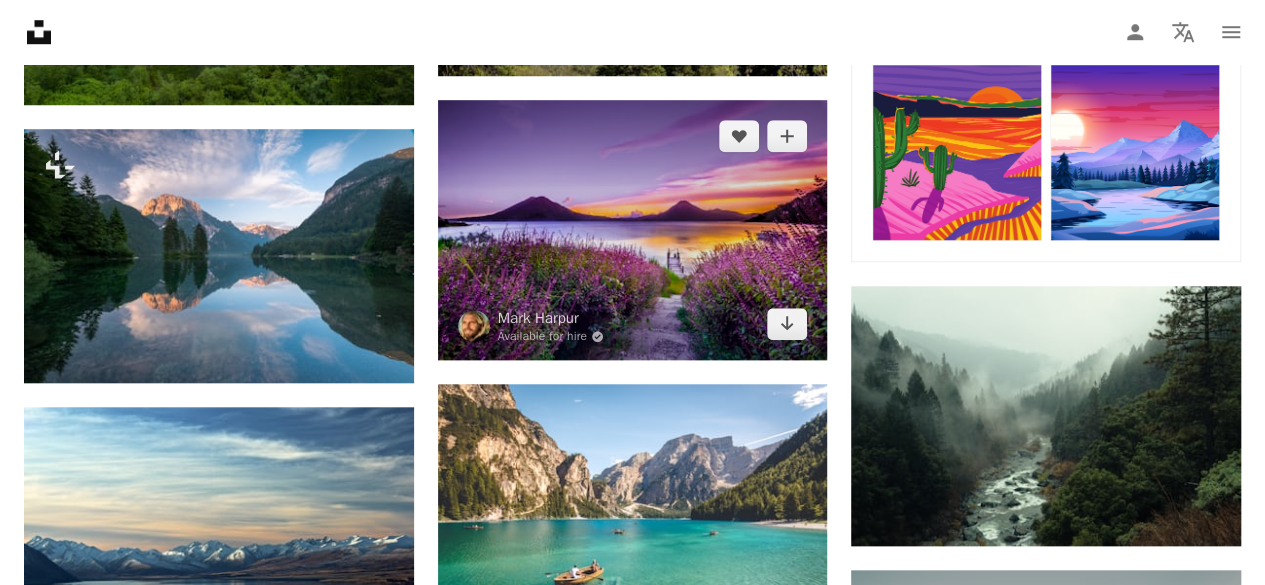 click at bounding box center (633, 230) 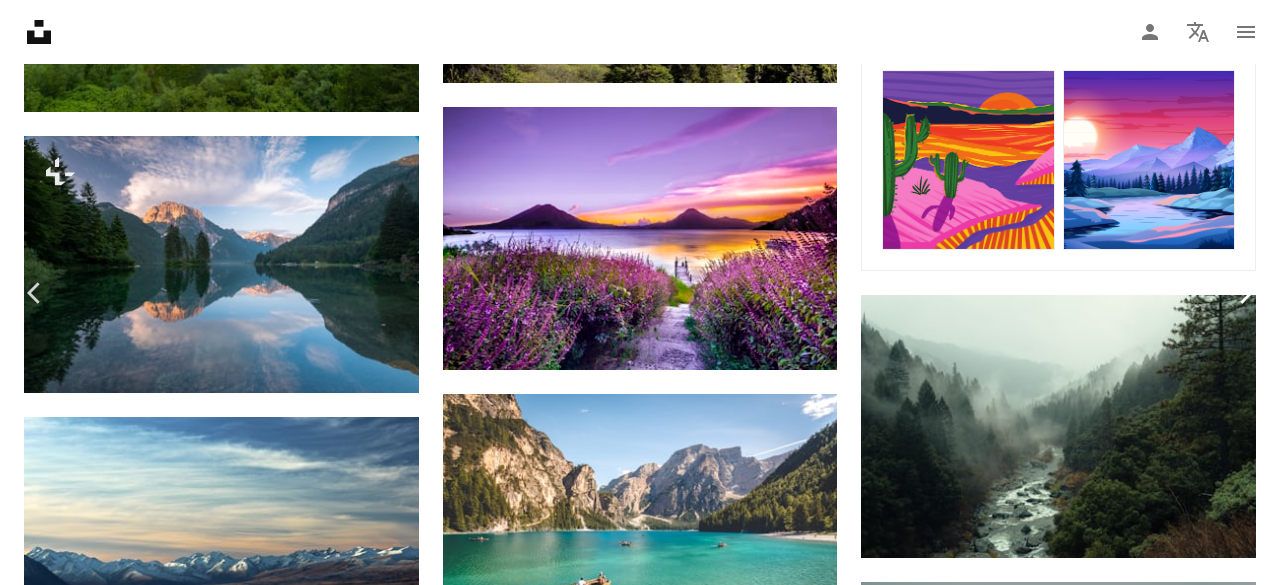 click on "Chevron right" at bounding box center (1245, 293) 